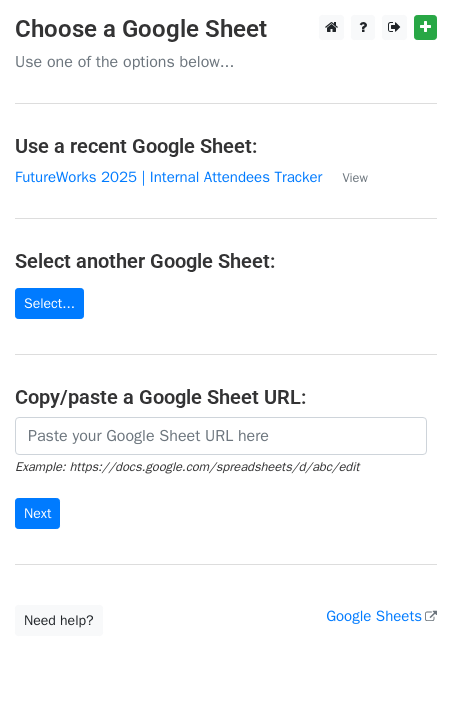 scroll, scrollTop: 0, scrollLeft: 0, axis: both 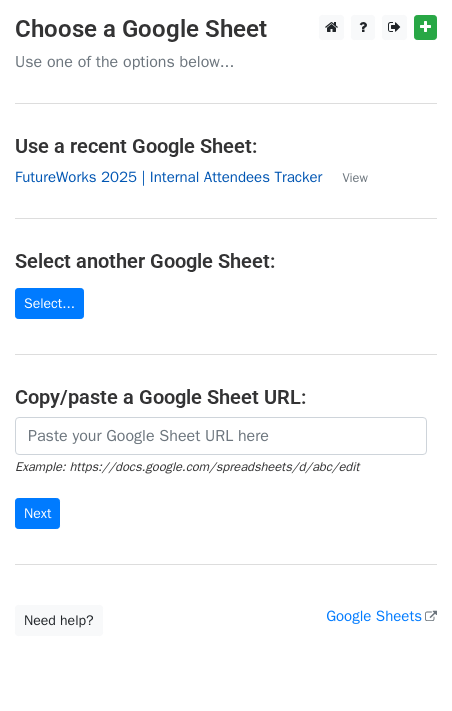 click on "FutureWorks 2025 | Internal Attendees Tracker" at bounding box center [168, 177] 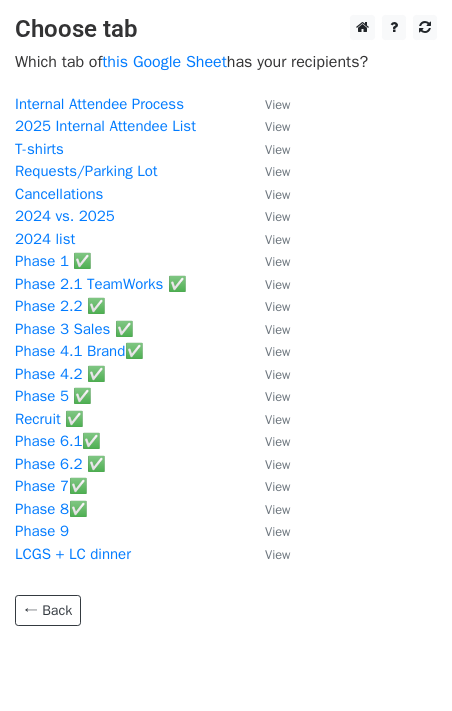 scroll, scrollTop: 0, scrollLeft: 0, axis: both 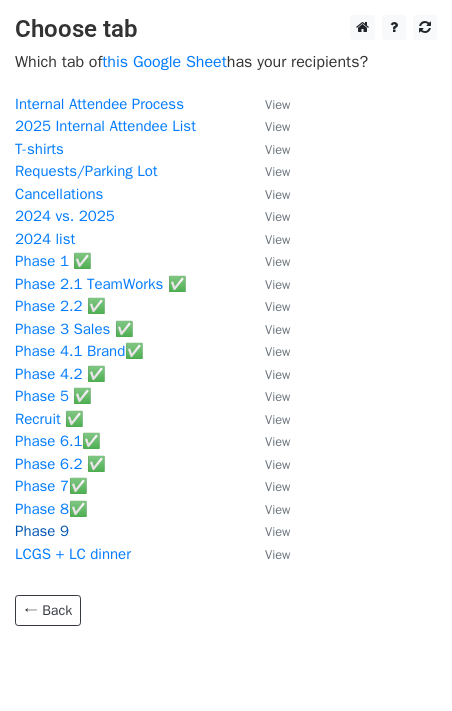 click on "Phase 9" at bounding box center [42, 531] 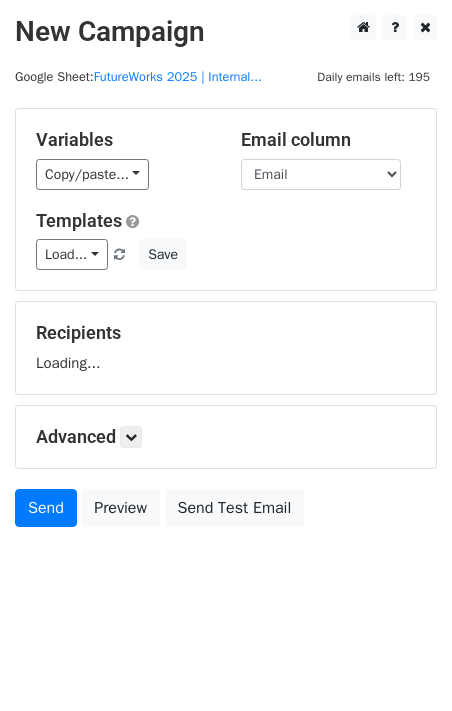 scroll, scrollTop: 0, scrollLeft: 0, axis: both 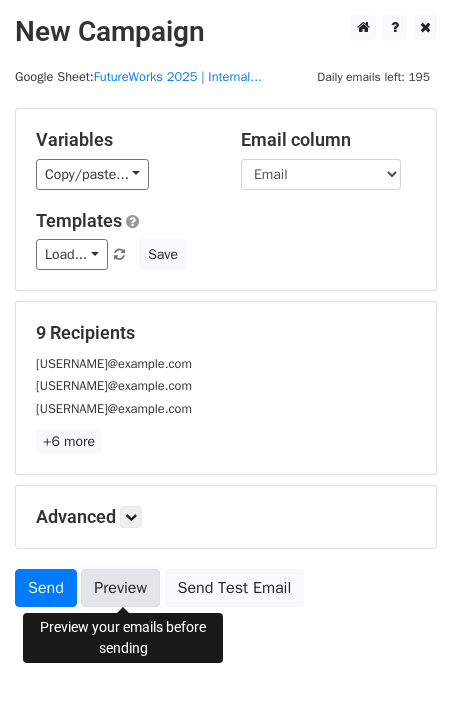 click on "Preview" at bounding box center [120, 588] 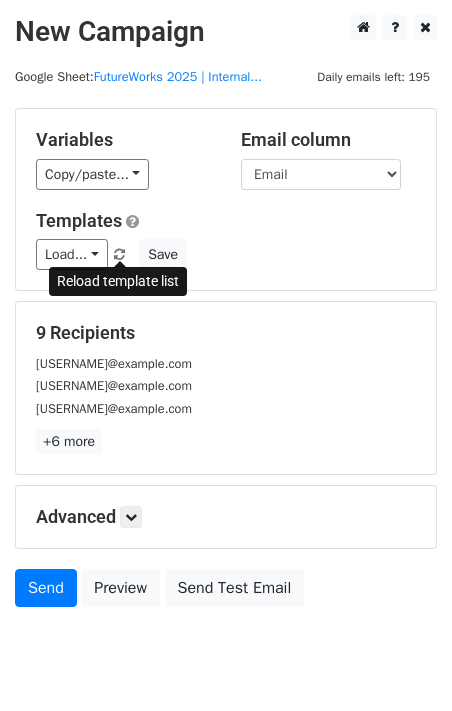 click at bounding box center (119, 255) 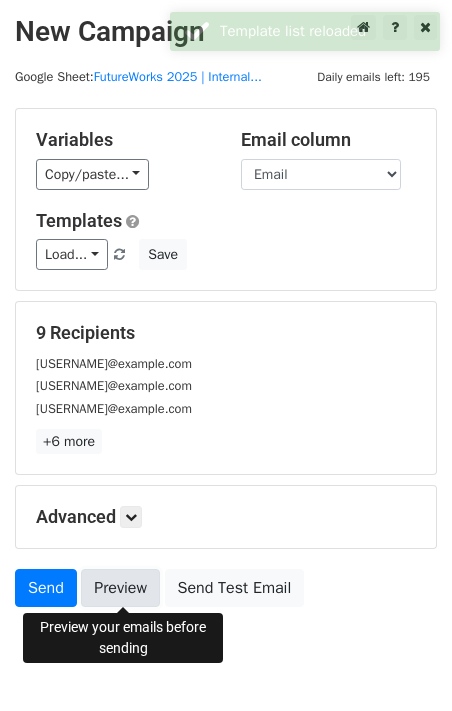 click on "Preview" at bounding box center [120, 588] 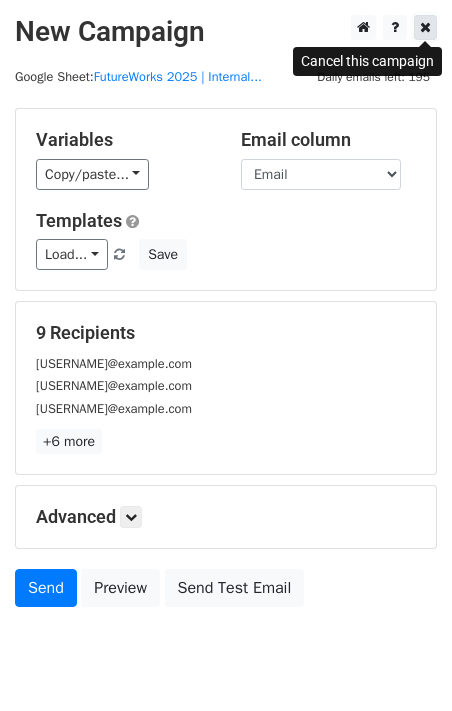 click at bounding box center [425, 27] 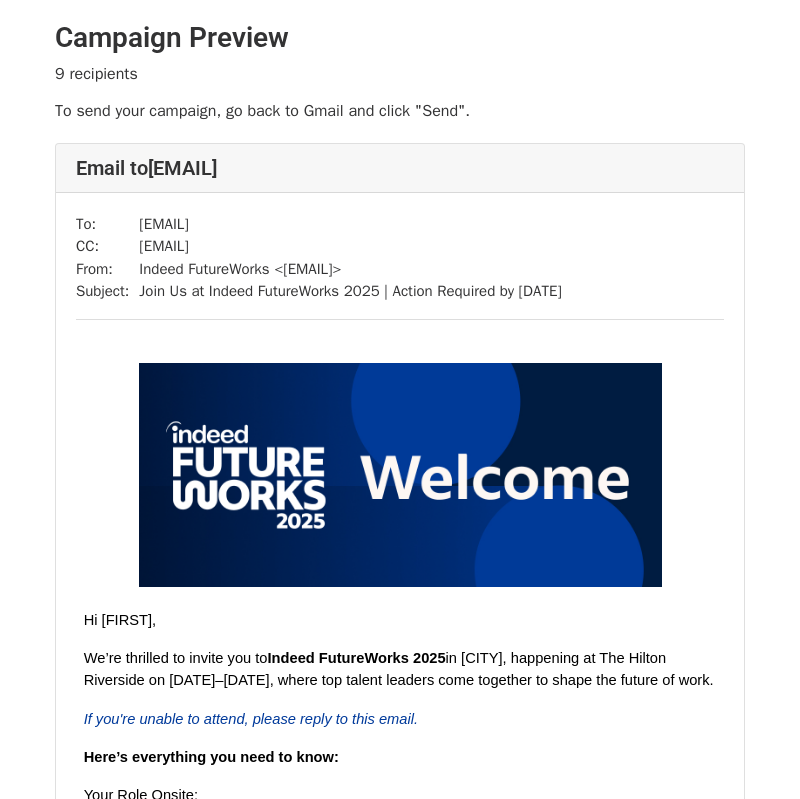 scroll, scrollTop: 0, scrollLeft: 0, axis: both 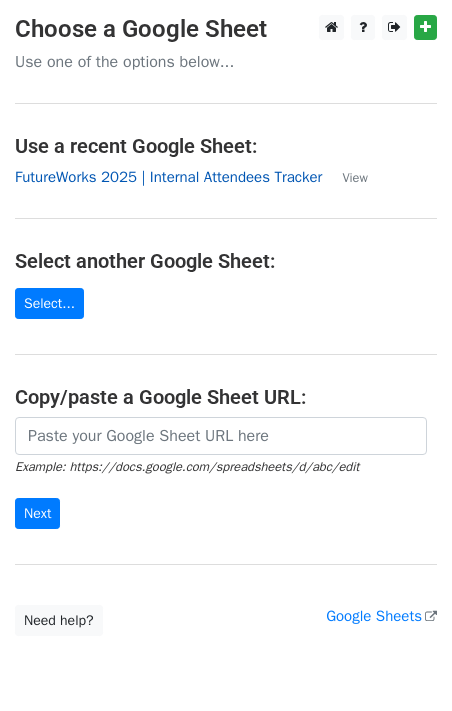 click on "FutureWorks 2025 | Internal Attendees Tracker" at bounding box center (168, 177) 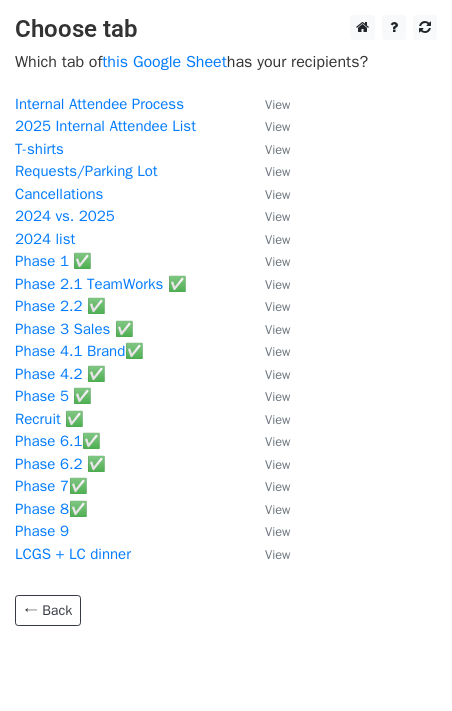 scroll, scrollTop: 0, scrollLeft: 0, axis: both 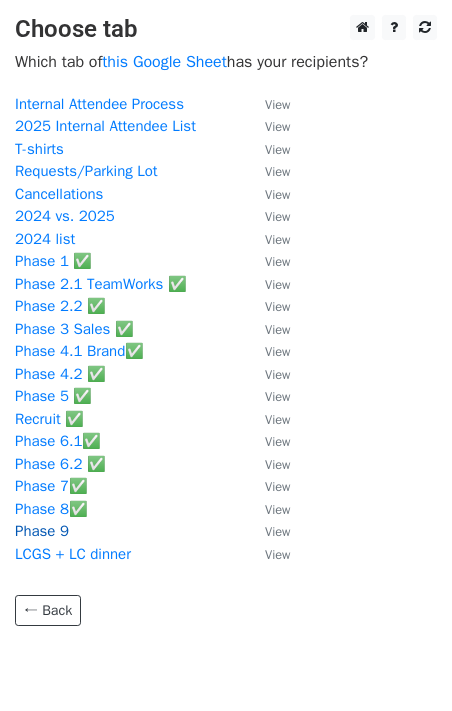 click on "Phase 9" at bounding box center [42, 531] 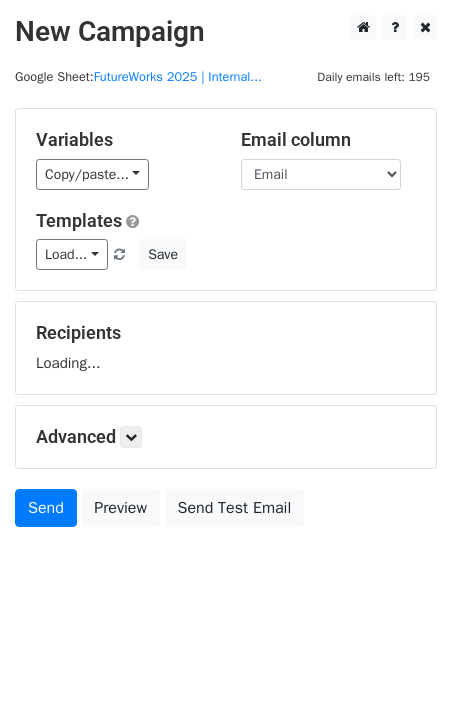 scroll, scrollTop: 0, scrollLeft: 0, axis: both 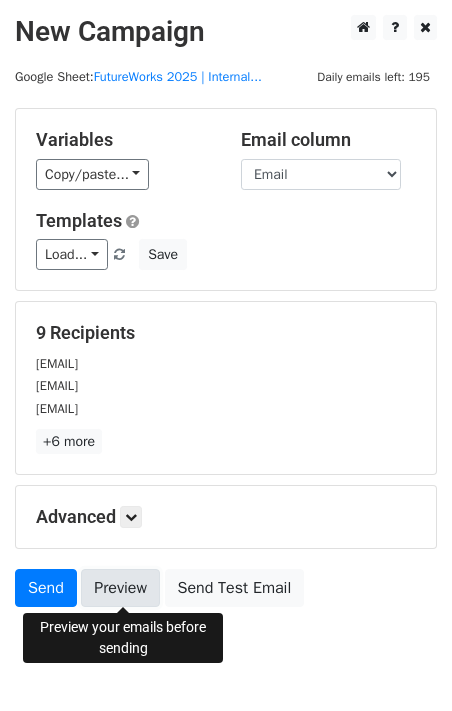 click on "Preview" at bounding box center (120, 588) 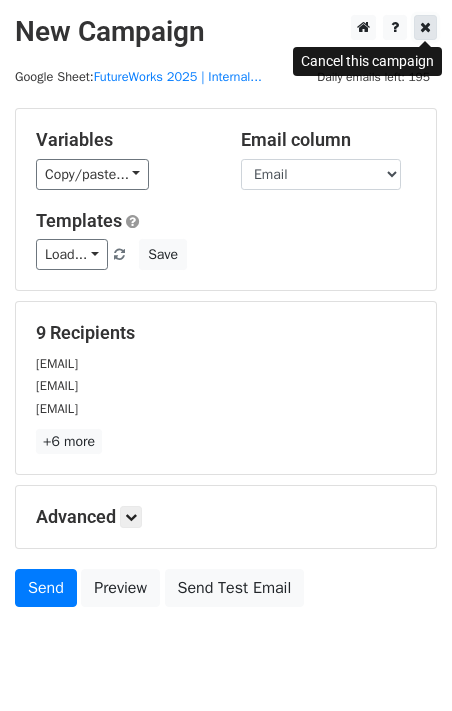 click at bounding box center [425, 27] 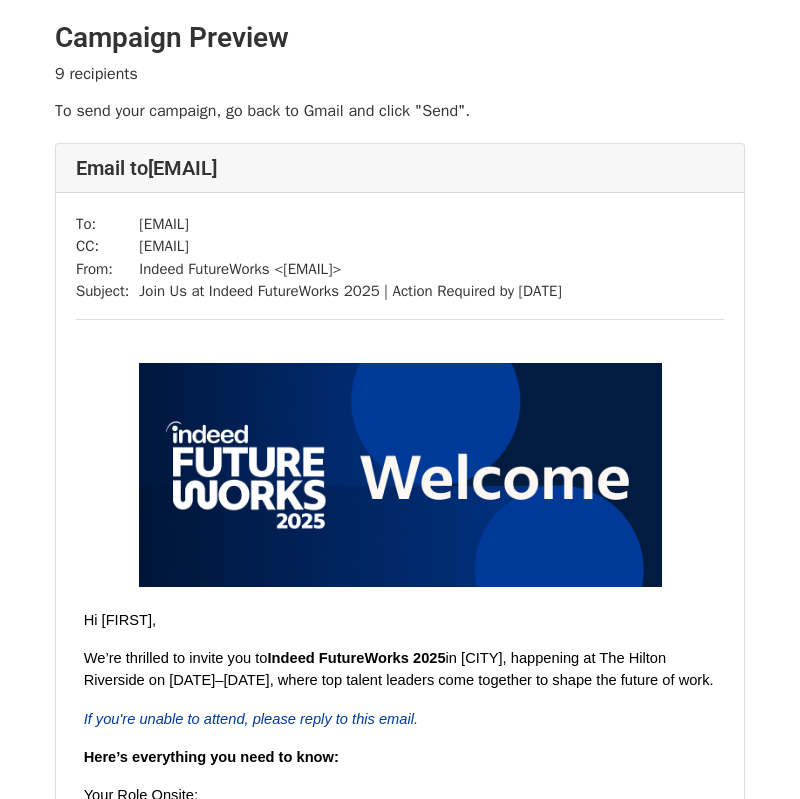 scroll, scrollTop: 0, scrollLeft: 0, axis: both 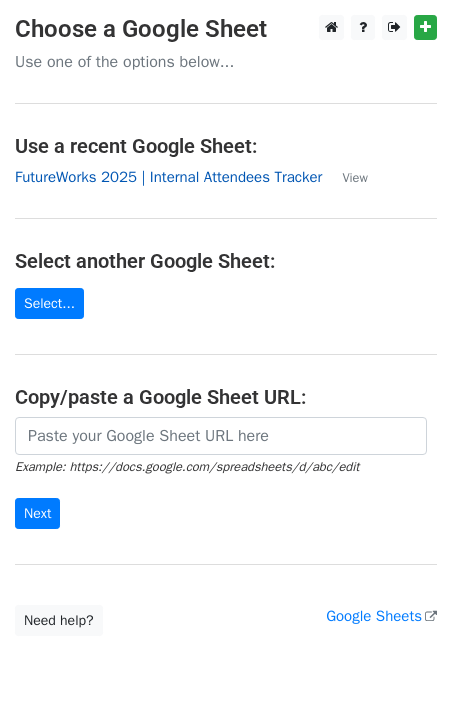 click on "FutureWorks 2025 | Internal Attendees Tracker" at bounding box center (168, 177) 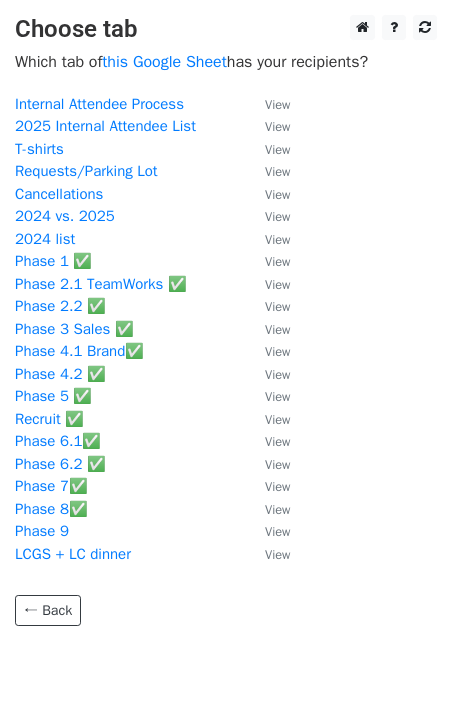 scroll, scrollTop: 0, scrollLeft: 0, axis: both 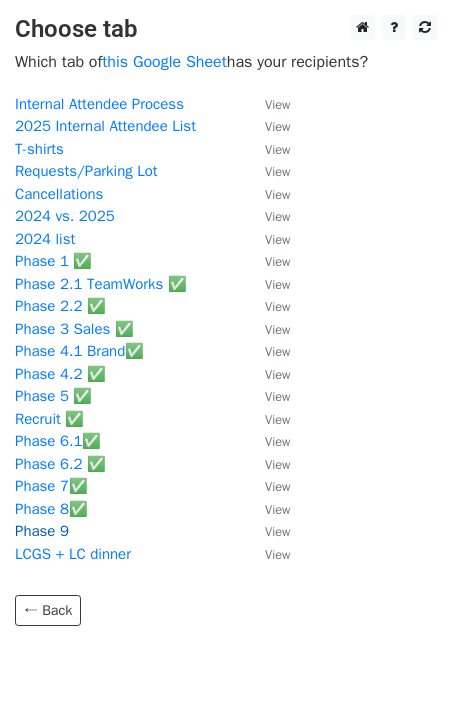 click on "Phase 9" at bounding box center [42, 531] 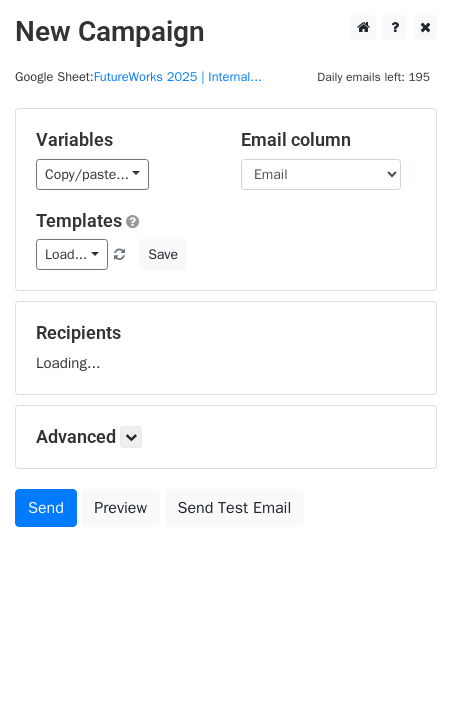 scroll, scrollTop: 0, scrollLeft: 0, axis: both 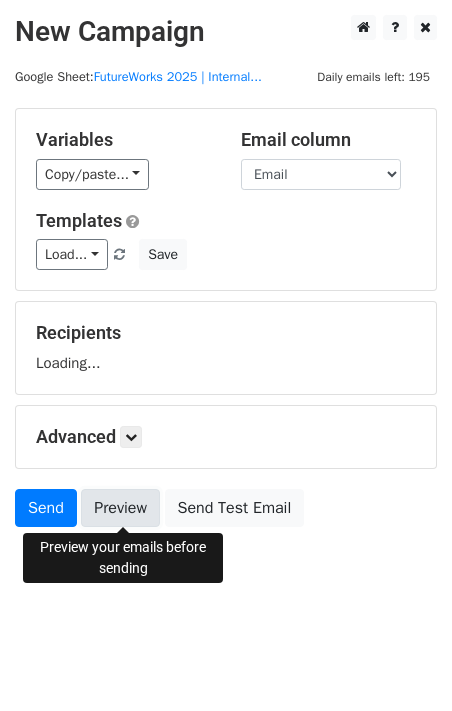 click on "Preview" at bounding box center (120, 508) 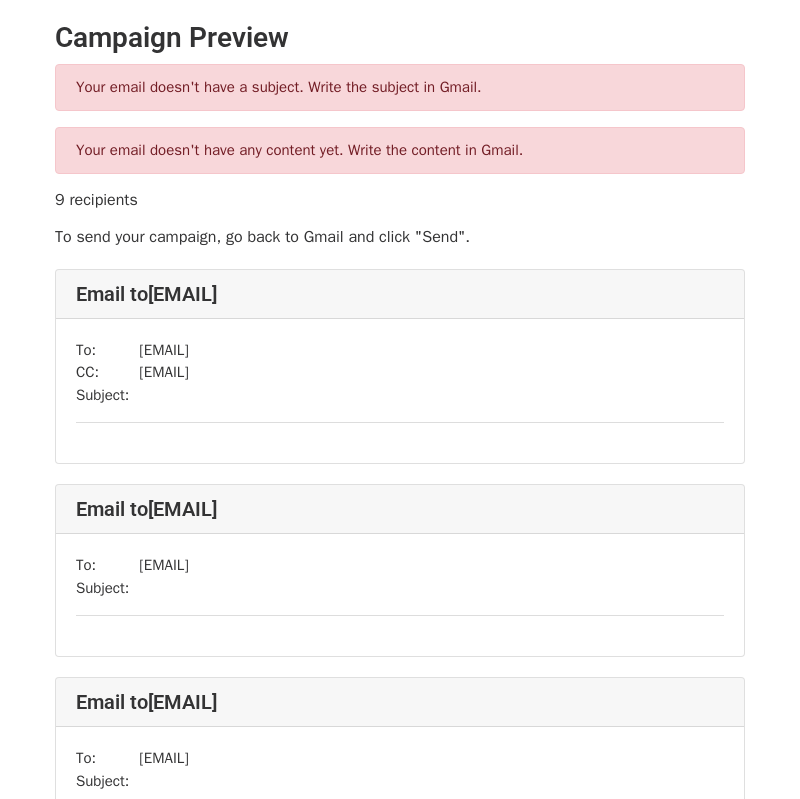 scroll, scrollTop: 0, scrollLeft: 0, axis: both 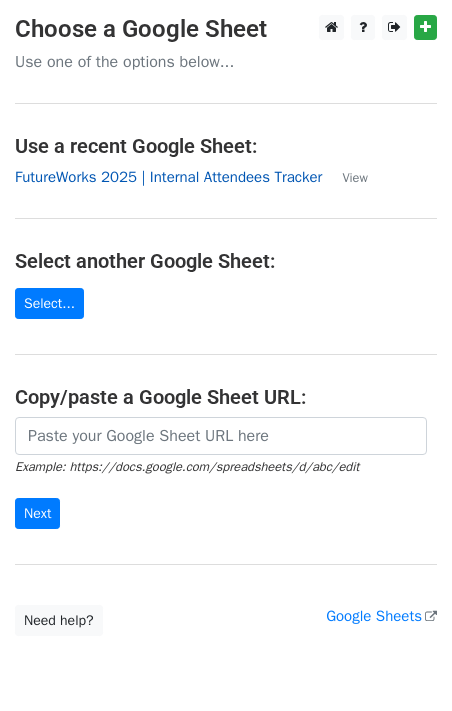 click on "FutureWorks 2025 | Internal Attendees Tracker" at bounding box center (168, 177) 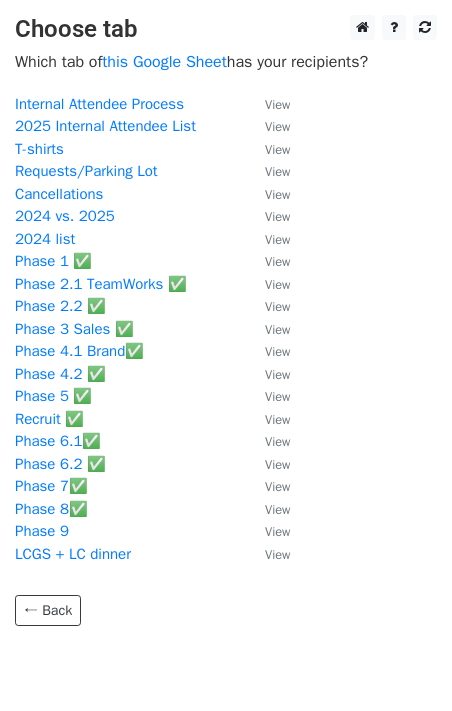 scroll, scrollTop: 0, scrollLeft: 0, axis: both 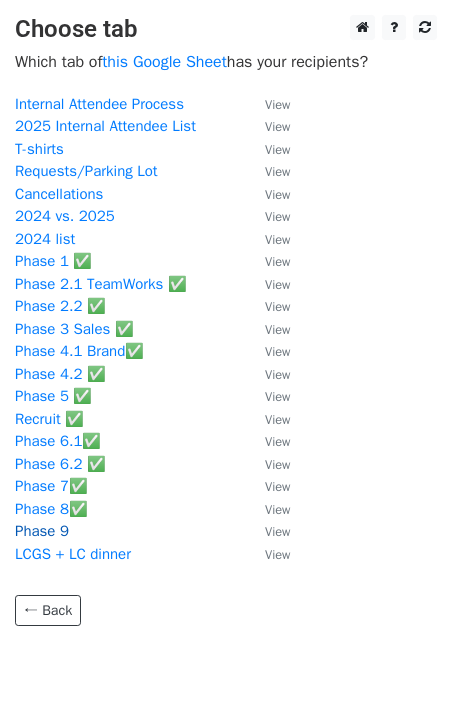 click on "Phase 9" at bounding box center [42, 531] 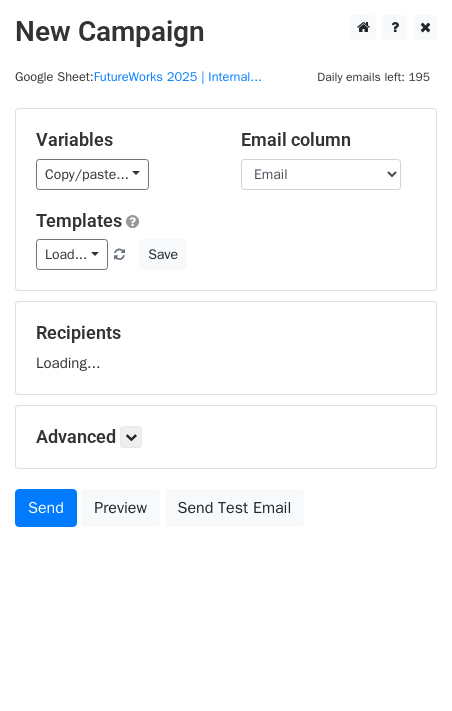 scroll, scrollTop: 0, scrollLeft: 0, axis: both 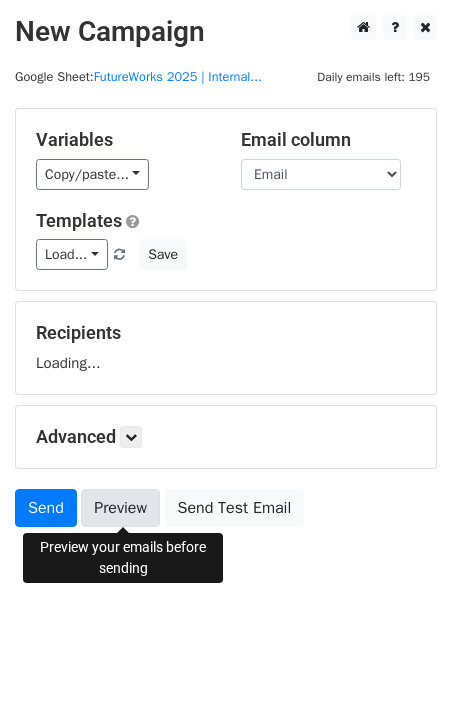 click on "Variables
Copy/paste...
{{First Name}}
{{Last Name}}
{{Email}}
{{cc}}
{{Team/Role Onsite}}
{{Onsite Date}}
Email column
First Name
Last Name
Email
cc
Team/Role Onsite
Onsite Date
Templates
Load...
Webinar Invitation
Order Confirmation
Trial Expiration Warning
Newsletter
Event Invitation
Appointment Confirmation
Customer Feedback
Product Launch
Follow-up Email
Welcome Email
Save
Recipients Loading...
Advanced
Tracking
Track Opens
UTM Codes
Track Clicks
Filters
Only include spreadsheet rows that match the following filters:
Schedule
Send now
Unsubscribe
Add unsubscribe link
Copy unsubscribe link
Send
Preview
Send Test Email" at bounding box center (226, 322) 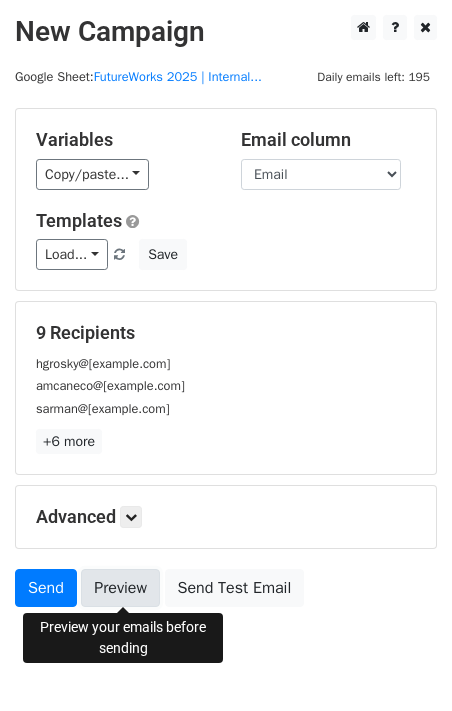 click on "Preview" at bounding box center (120, 588) 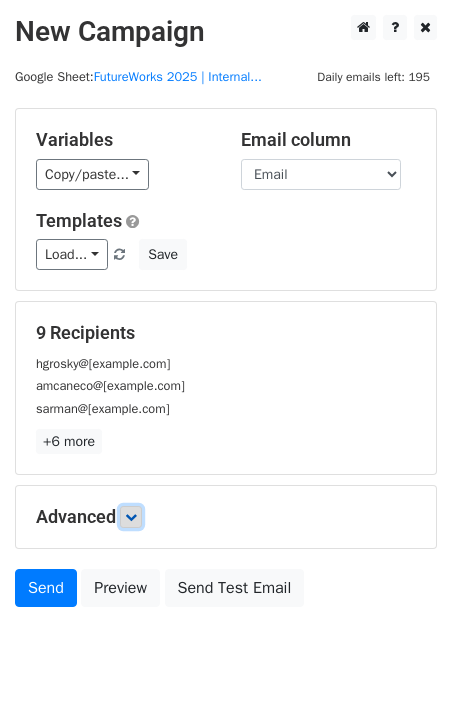 click at bounding box center [131, 517] 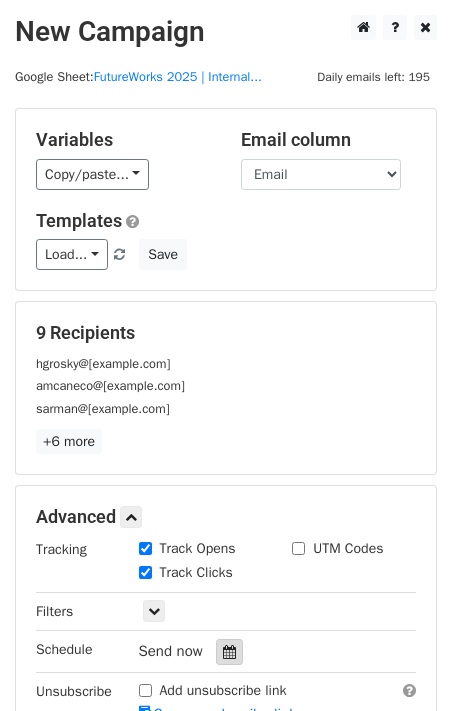 click at bounding box center (229, 652) 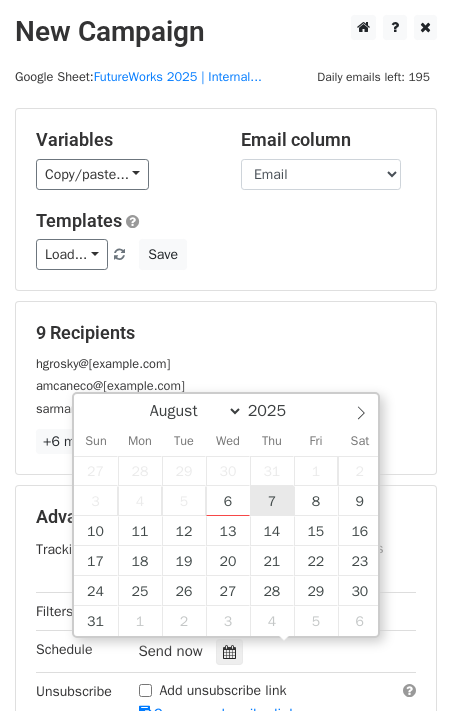 type on "2025-08-07 12:00" 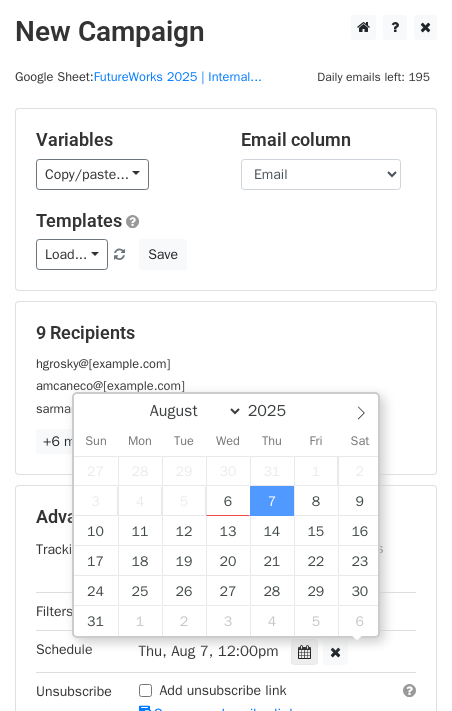 scroll, scrollTop: 1, scrollLeft: 0, axis: vertical 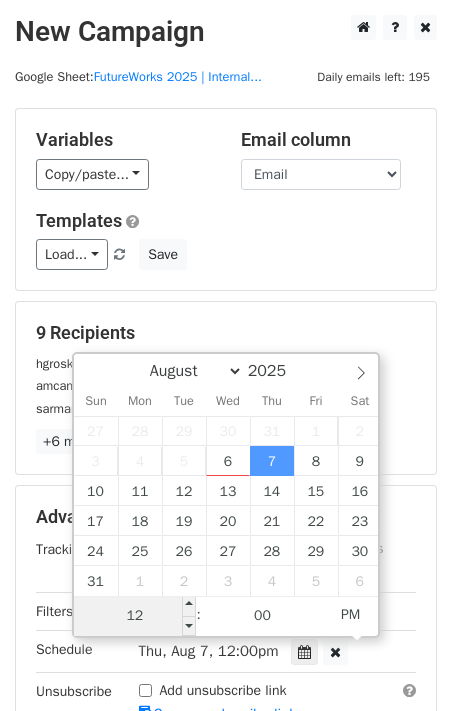 type on "7" 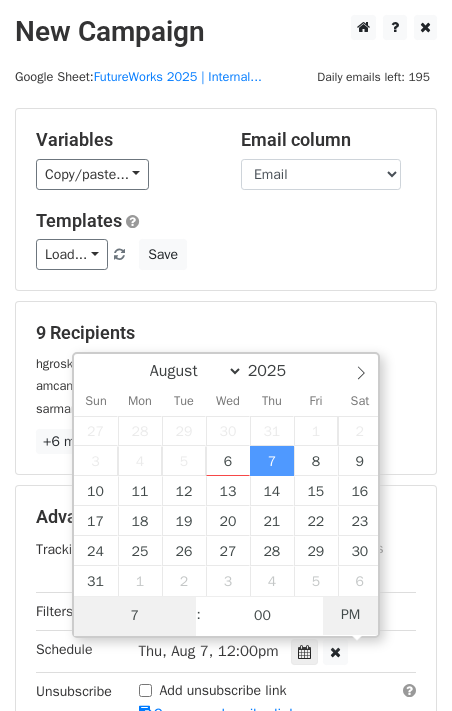 type on "2025-08-07 07:00" 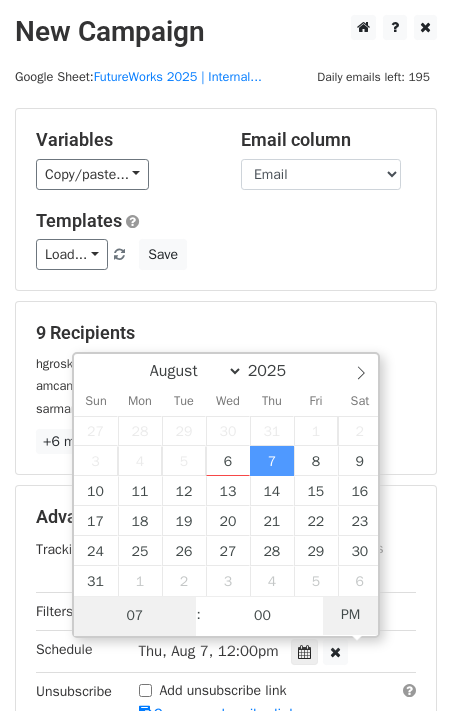 click on "PM" at bounding box center [350, 615] 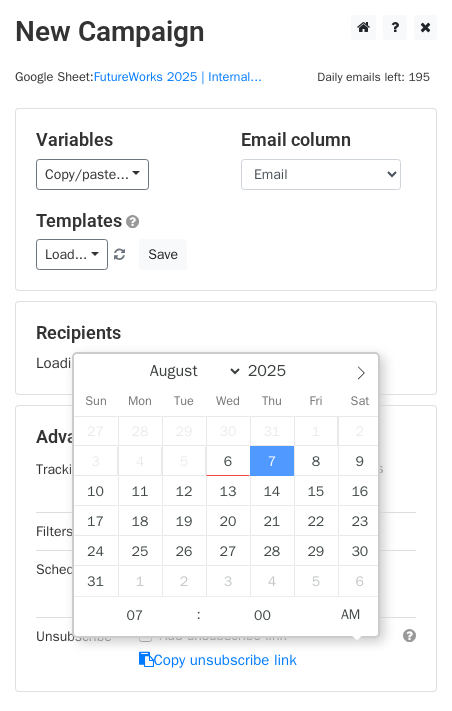 click on "Variables
Copy/paste...
{{First Name}}
{{Last Name}}
{{Email}}
{{cc}}
{{Team/Role Onsite}}
{{Onsite Date}}
Email column
First Name
Last Name
Email
cc
Team/Role Onsite
Onsite Date
Templates
Load...
Webinar Invitation
Order Confirmation
Trial Expiration Warning
Newsletter
Event Invitation
Appointment Confirmation
Customer Feedback
Product Launch
Follow-up Email
Welcome Email
Save" at bounding box center [226, 199] 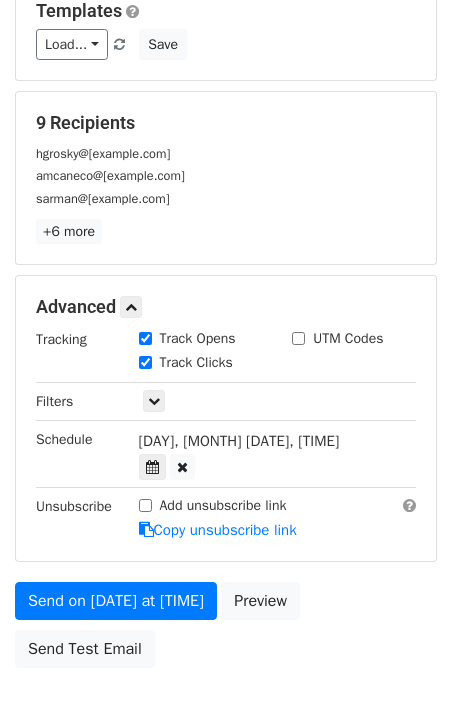 scroll, scrollTop: 246, scrollLeft: 0, axis: vertical 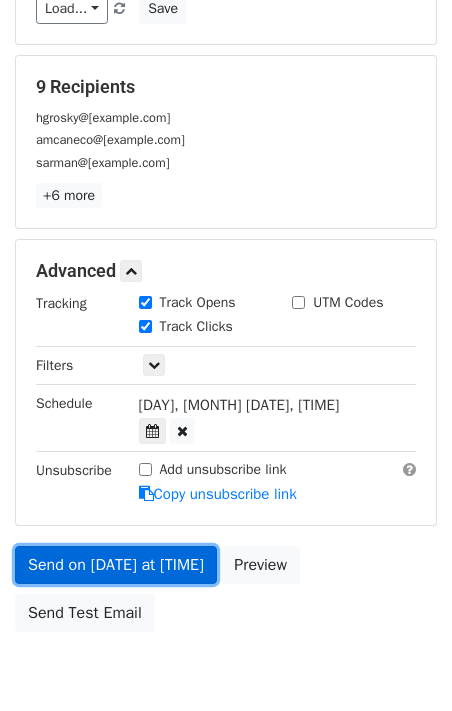 click on "Send on Aug 7 at 7:00am" at bounding box center (116, 565) 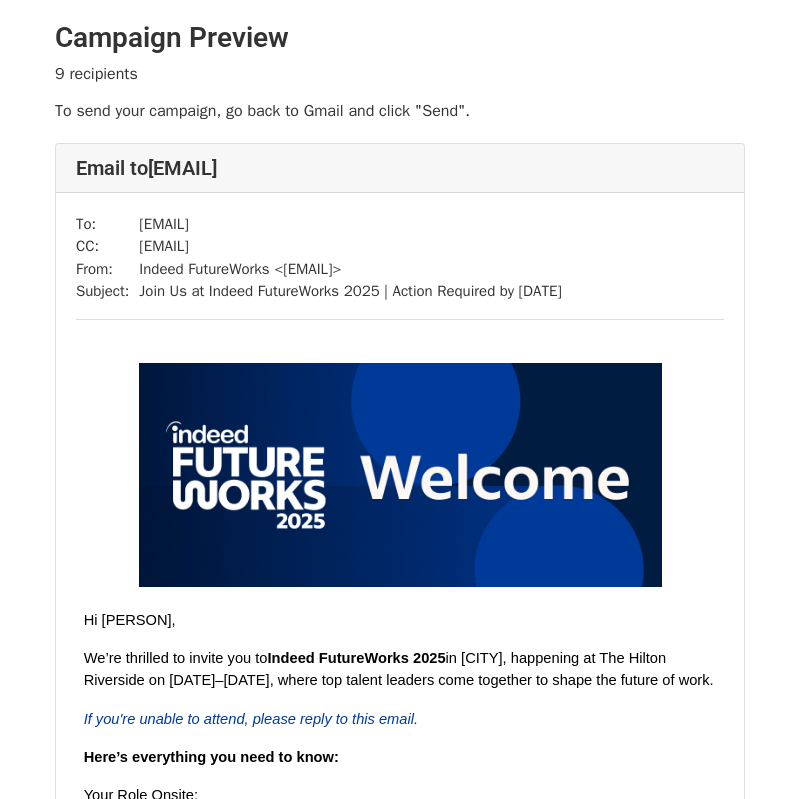scroll, scrollTop: 0, scrollLeft: 0, axis: both 